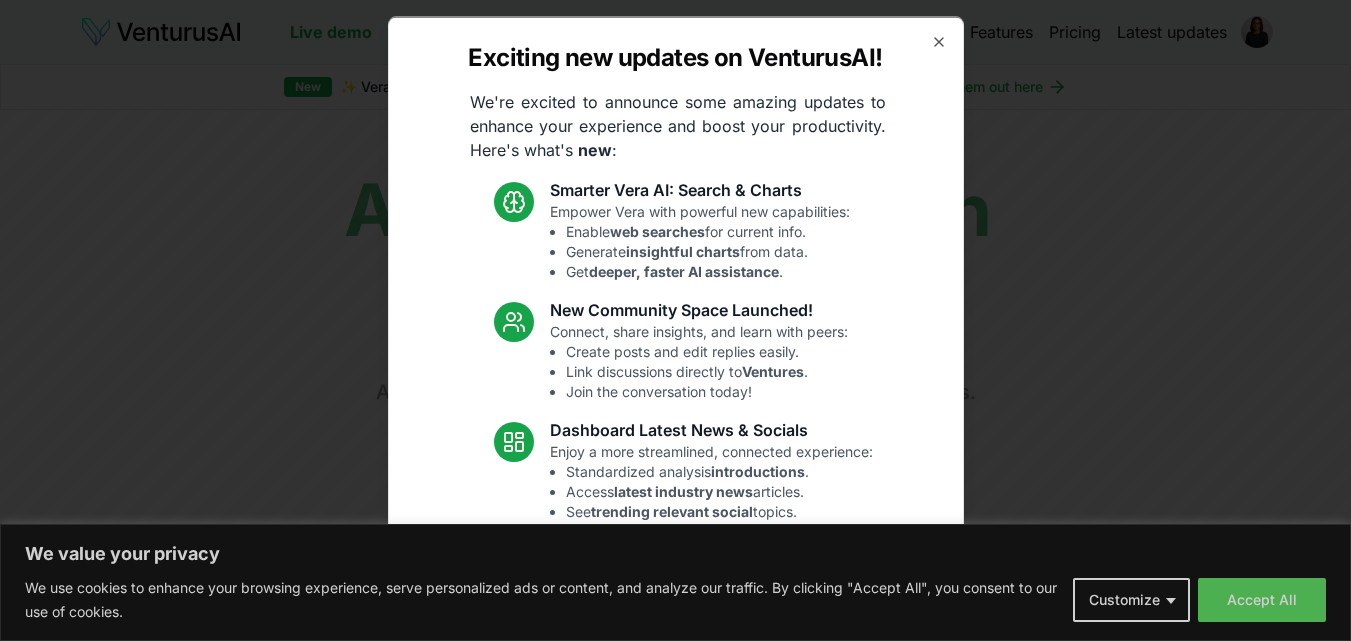 scroll, scrollTop: 0, scrollLeft: 0, axis: both 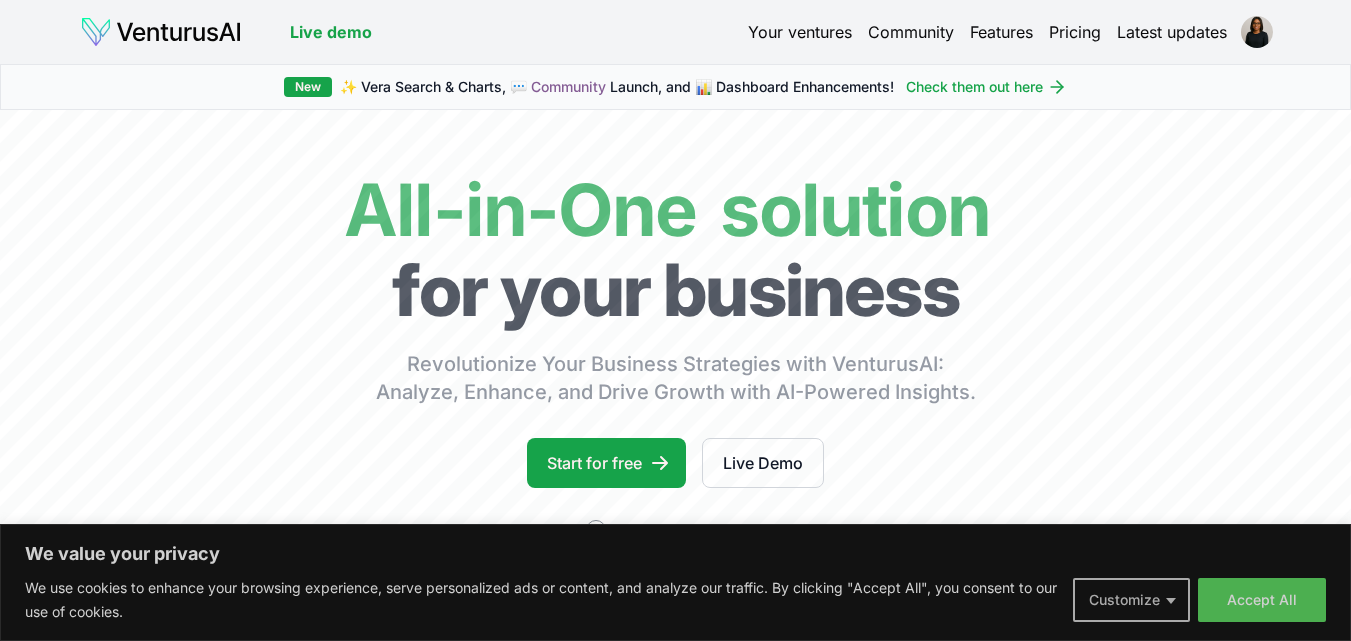 click on "Customize" at bounding box center [1131, 600] 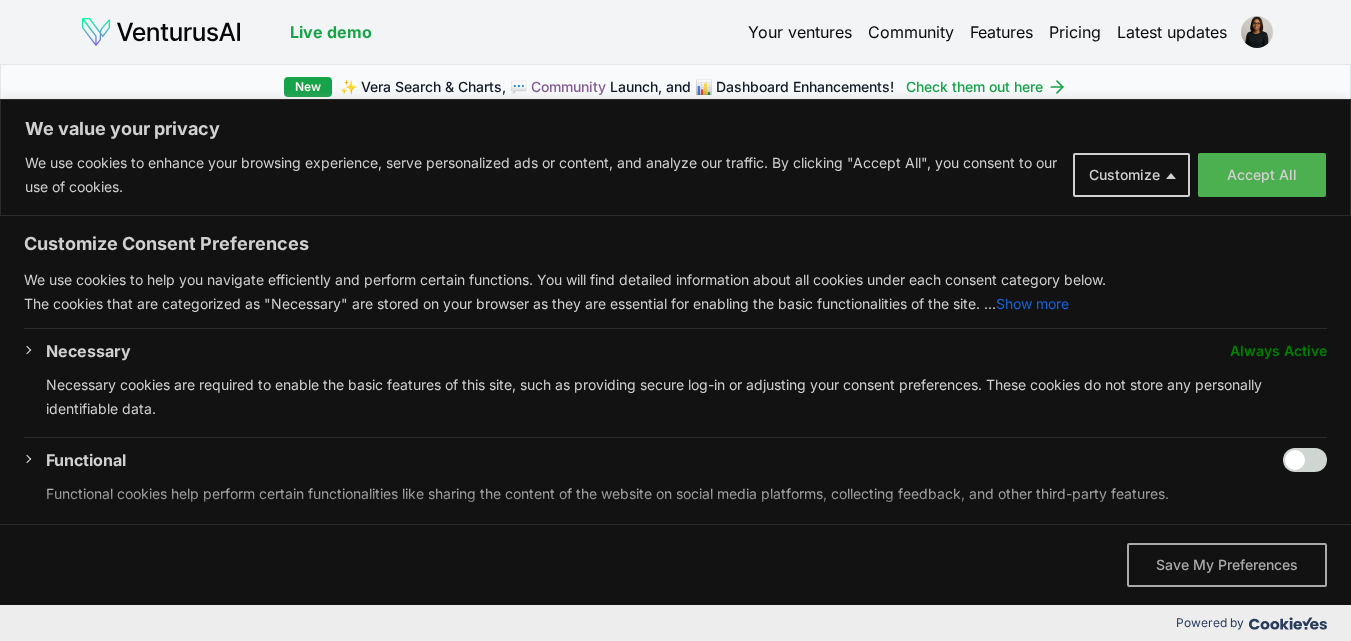 click on "Save My Preferences" at bounding box center [1227, 565] 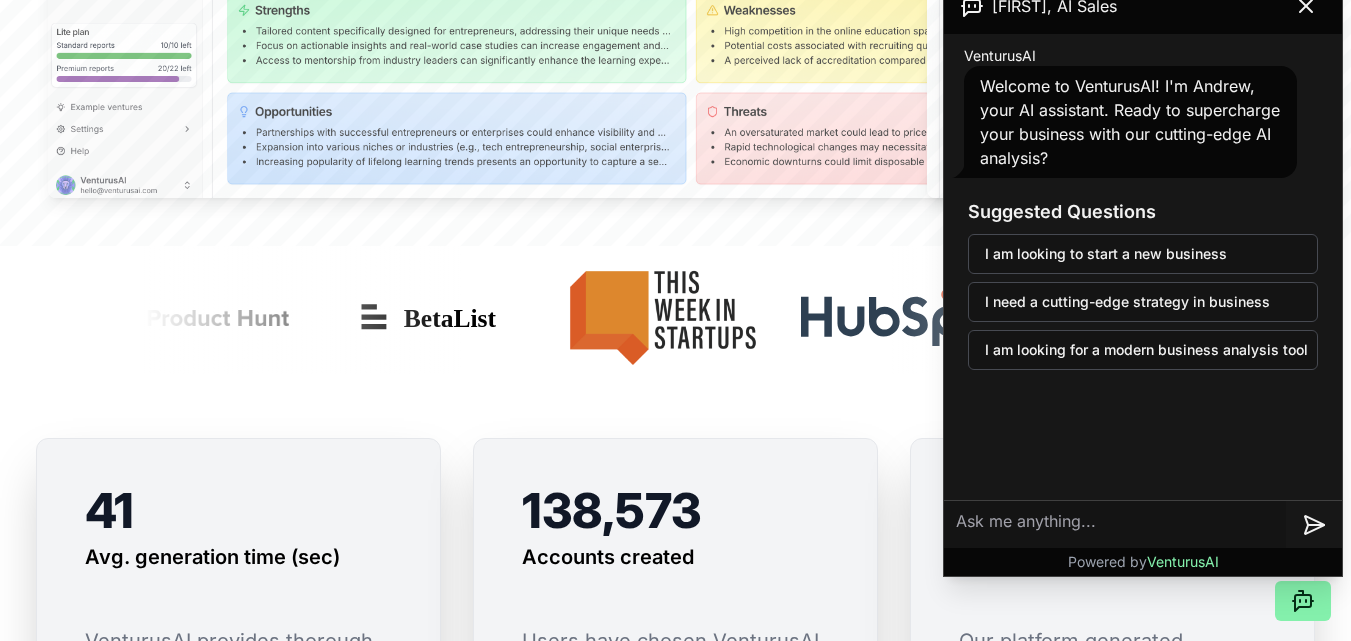 scroll, scrollTop: 0, scrollLeft: 0, axis: both 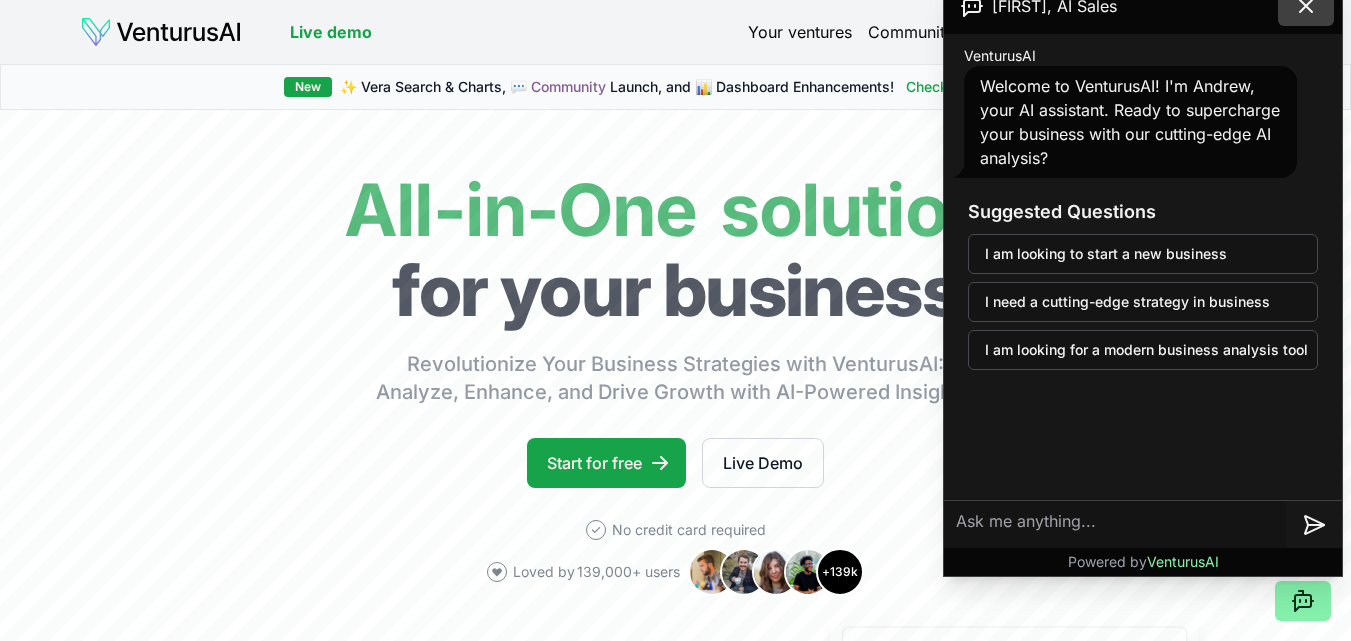 click at bounding box center (1306, 6) 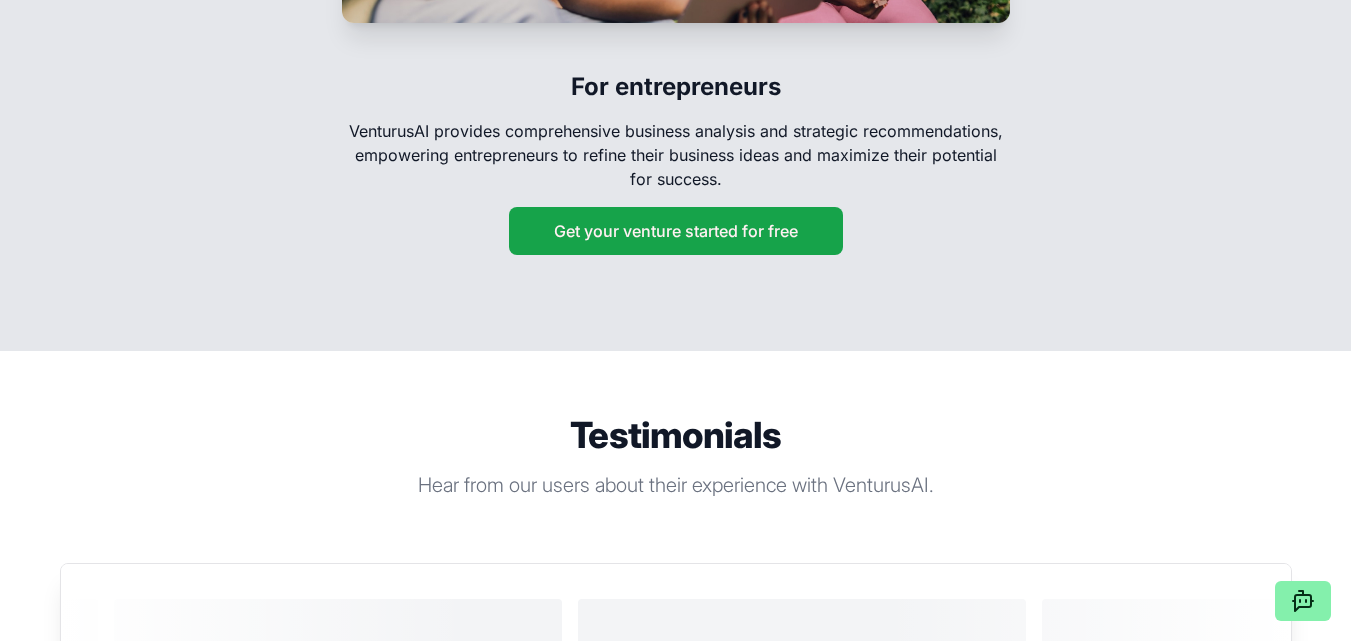 scroll, scrollTop: 0, scrollLeft: 0, axis: both 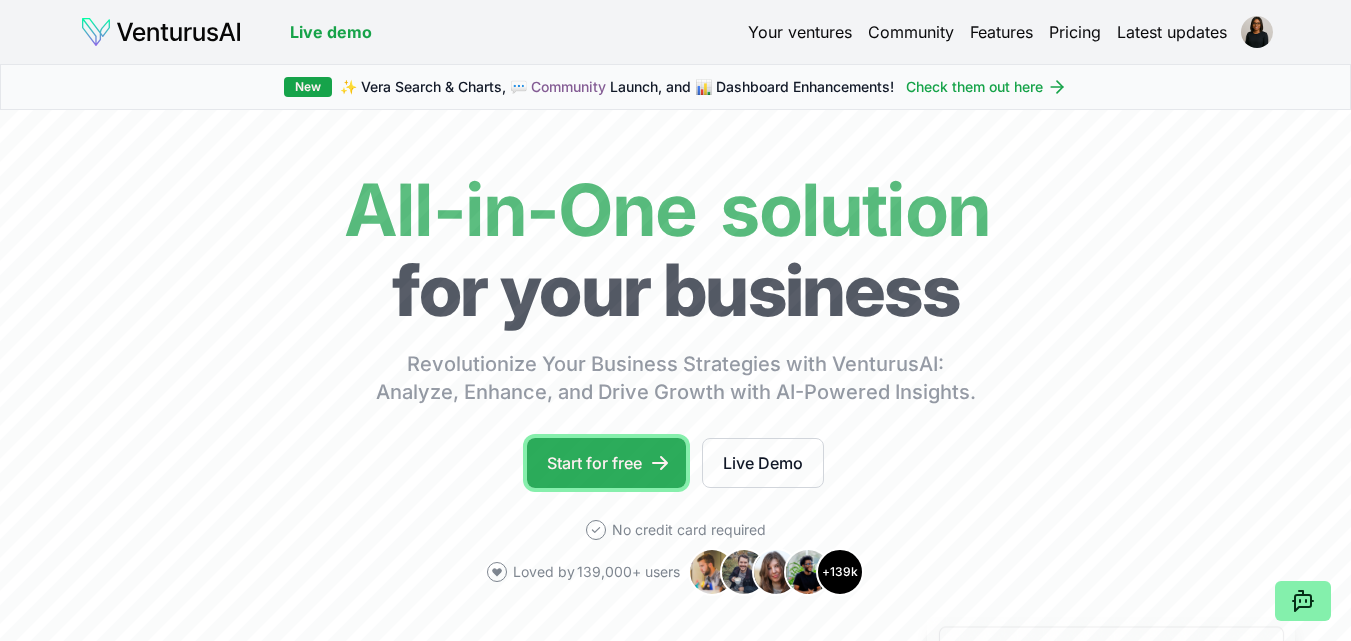 click on "Start for free" at bounding box center [606, 463] 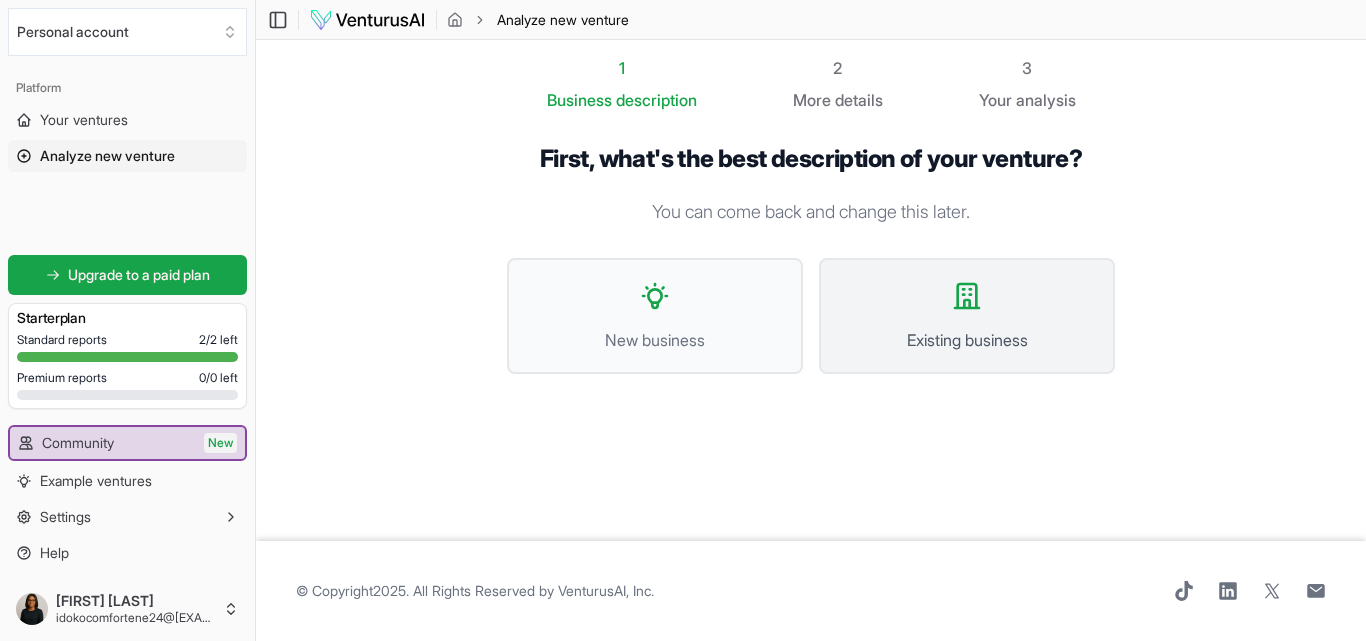click on "Existing business" at bounding box center (967, 340) 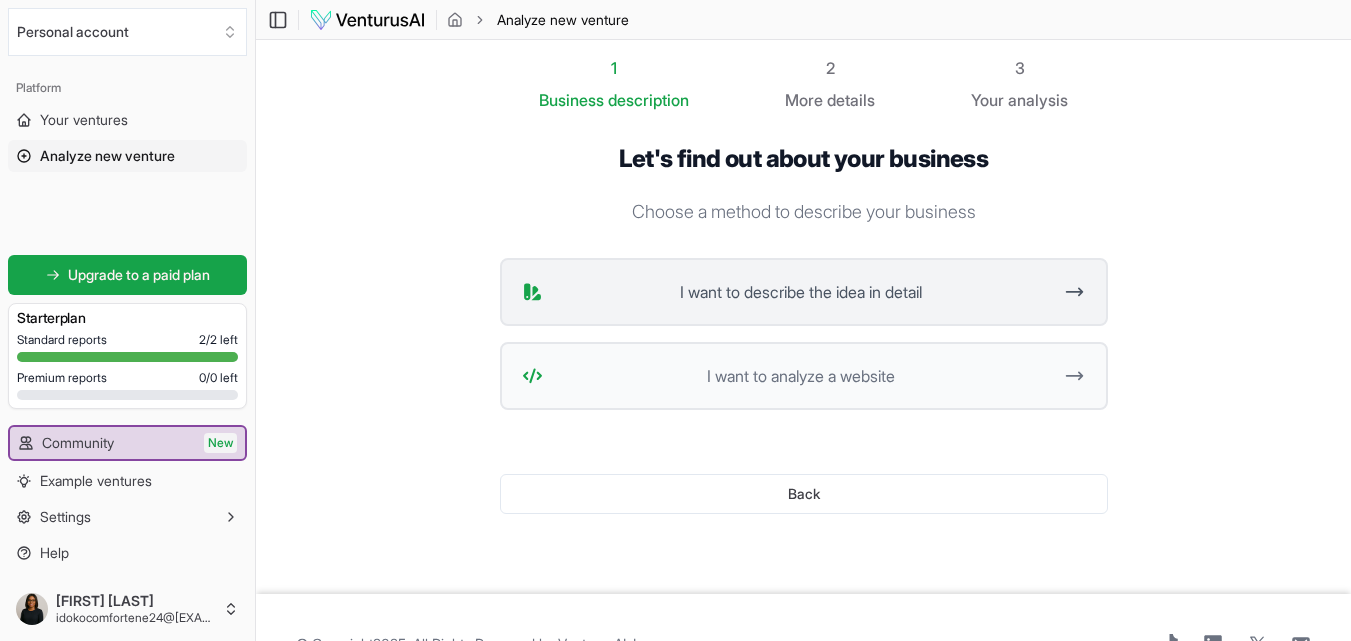 click on "I want to describe the idea in detail" at bounding box center (801, 292) 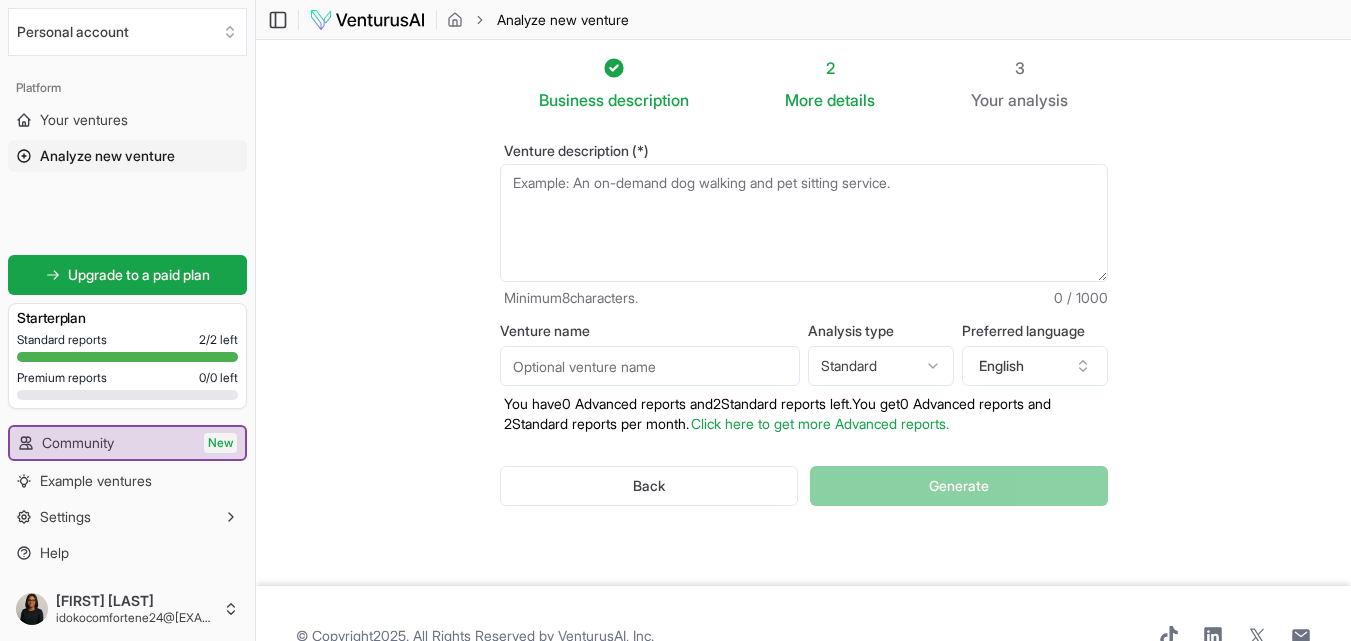 click on "Venture description (*)" at bounding box center [804, 223] 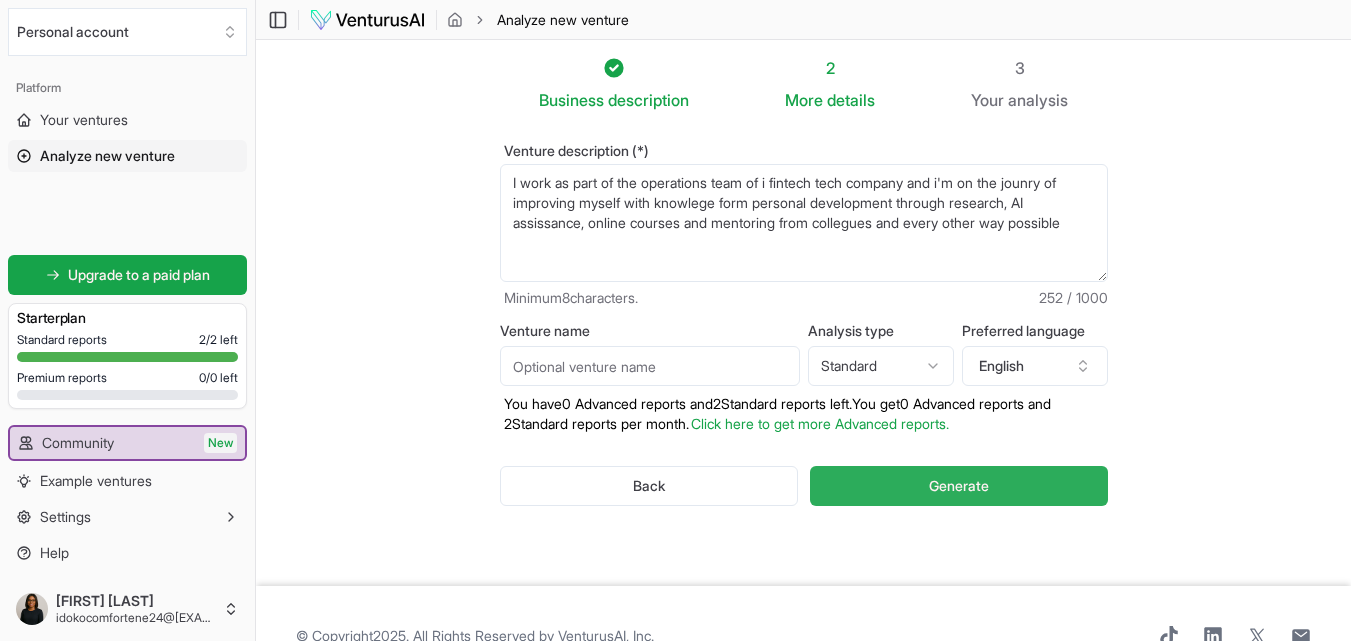 type on "I work as part of the operations team of i fintech tech company and i'm on the jounry of improving myself with knowlege form personal development through research, AI assissance, online courses and mentoring from collegues and every other way possible" 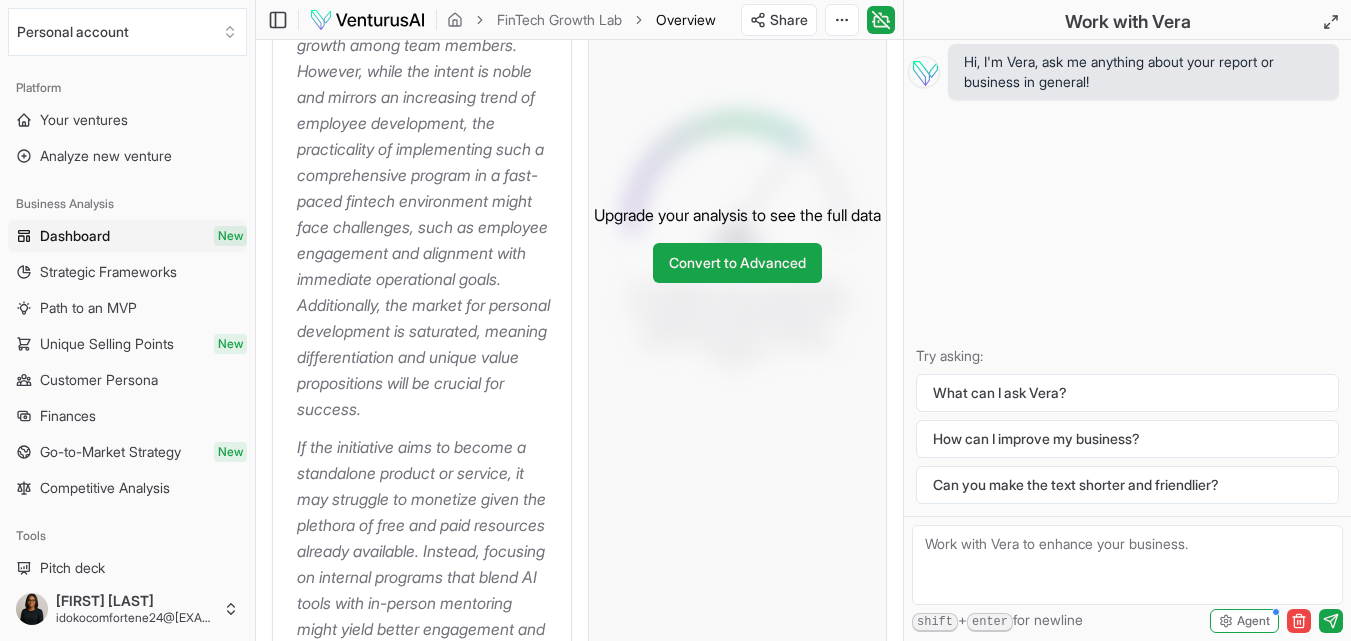 scroll, scrollTop: 644, scrollLeft: 0, axis: vertical 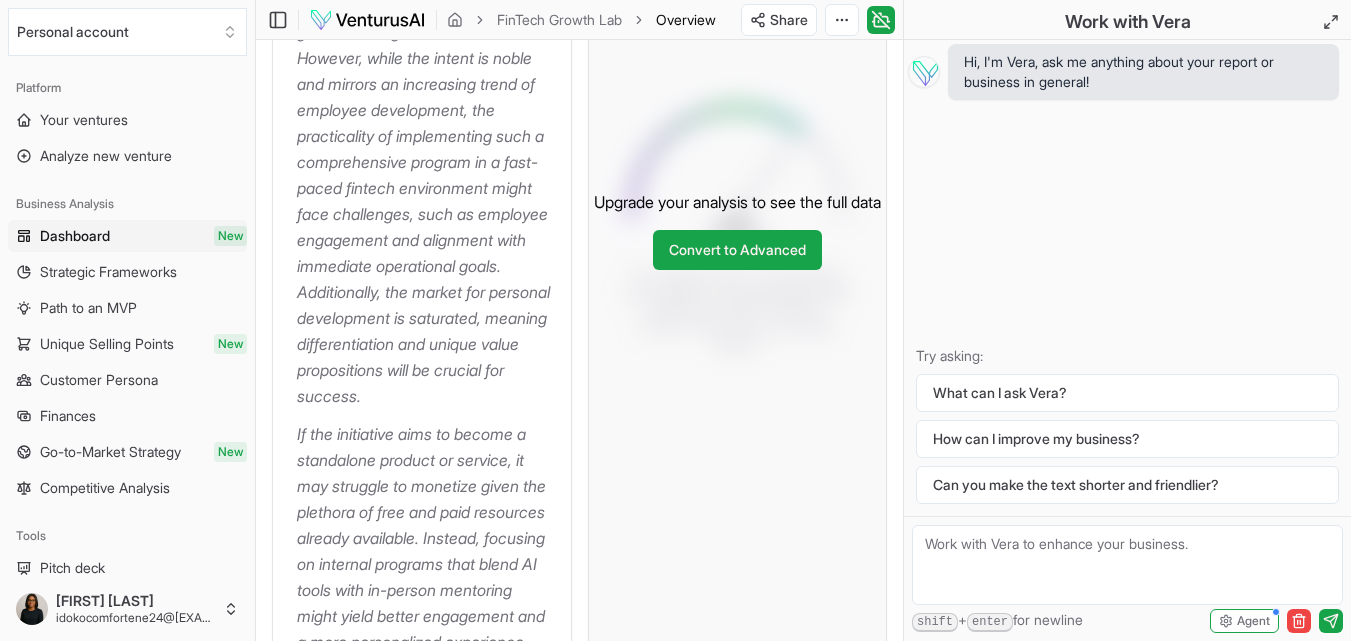 click at bounding box center [675, 3134] 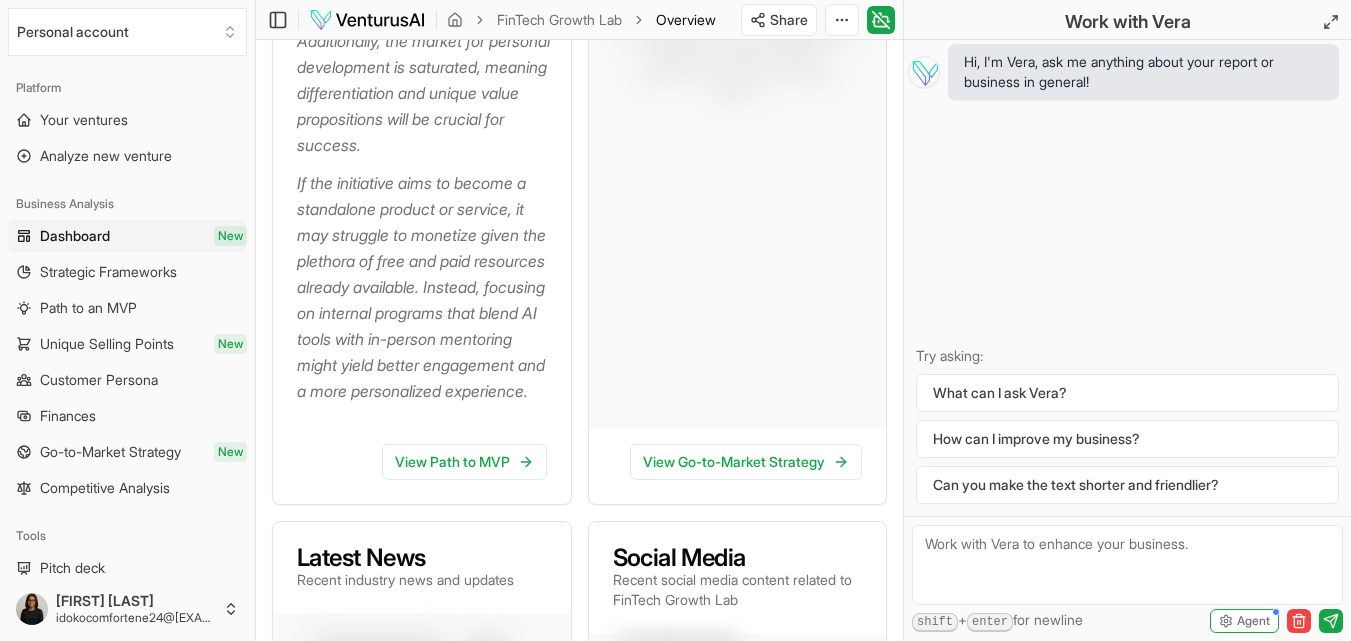 scroll, scrollTop: 773, scrollLeft: 0, axis: vertical 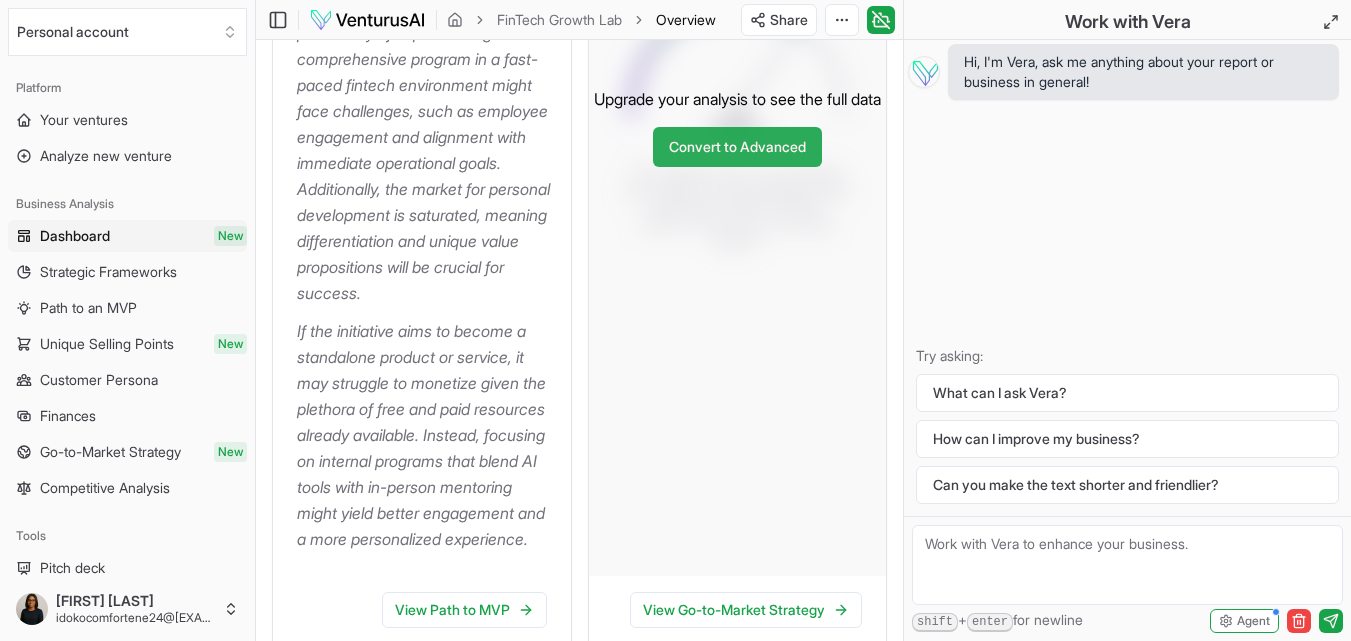 click on "Convert to Advanced" at bounding box center [737, 147] 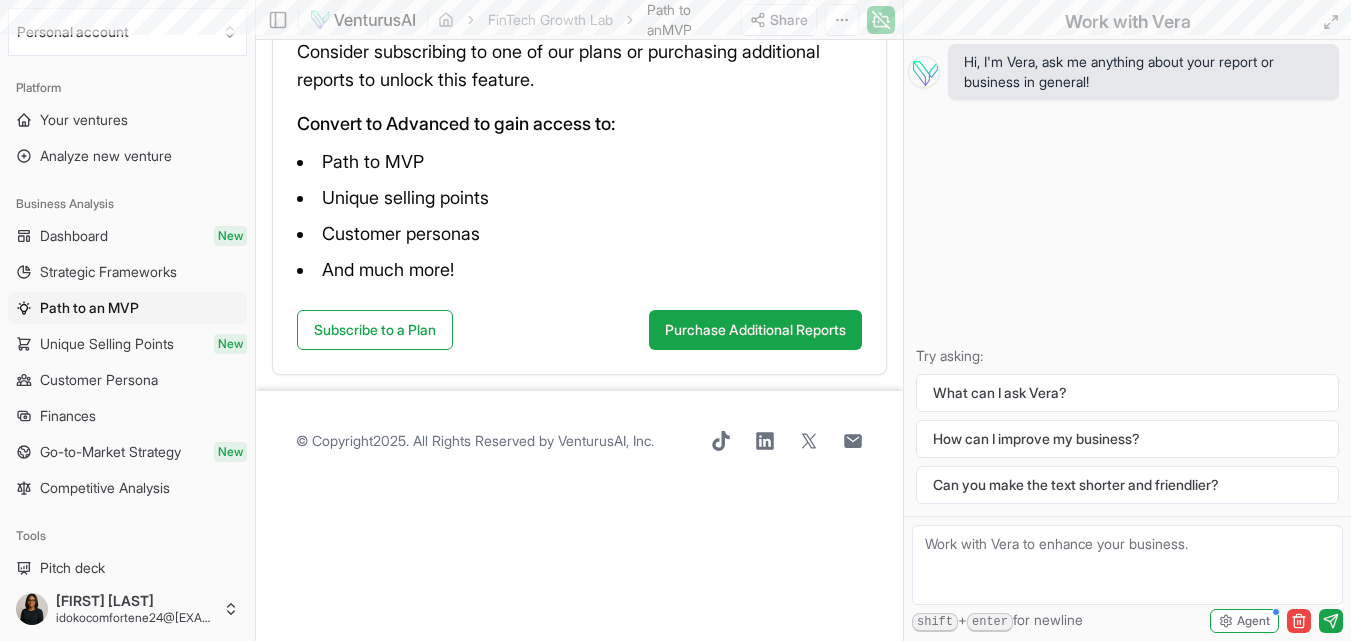 scroll, scrollTop: 0, scrollLeft: 0, axis: both 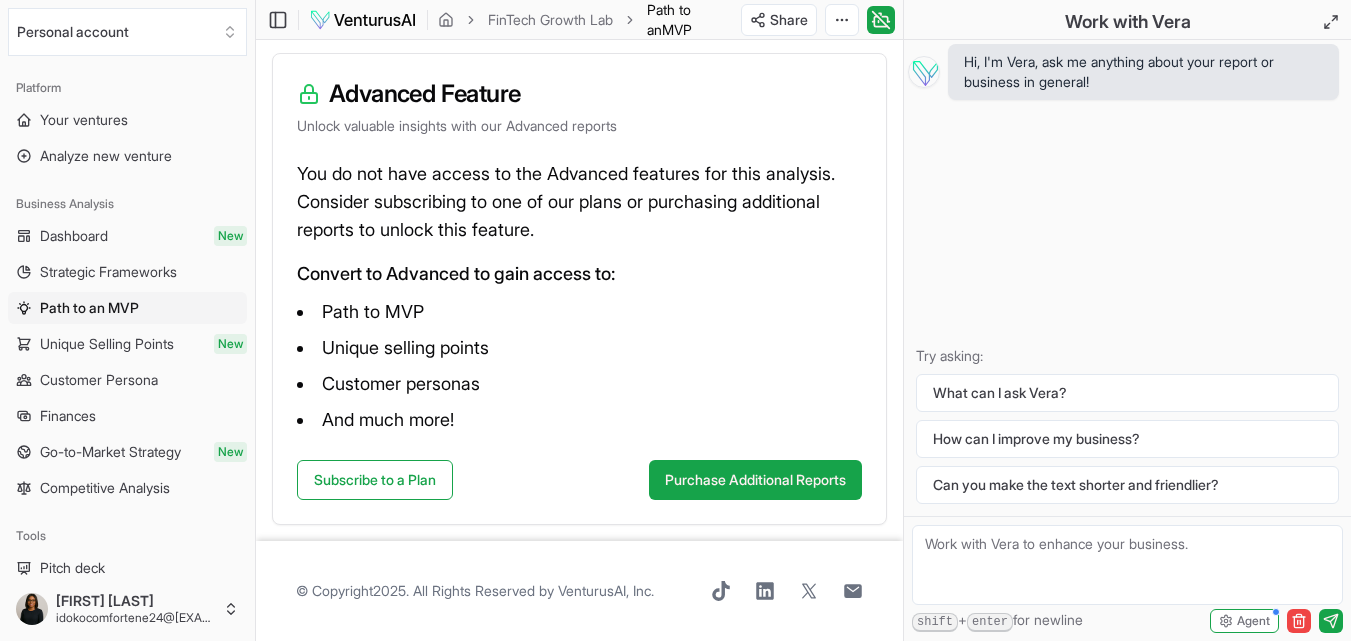 click on "VenturusAI is designed to empower entrepreneurs, startups, and established businesses with comprehensive business intelligence and ...  Show more Business consulting & services Ai business analysis Swot analysis Pestel analysis Business strategy recommendations + 48 more [CITY], [STATE] 4+ employees View 10 Web technologies" at bounding box center [150, 1108] 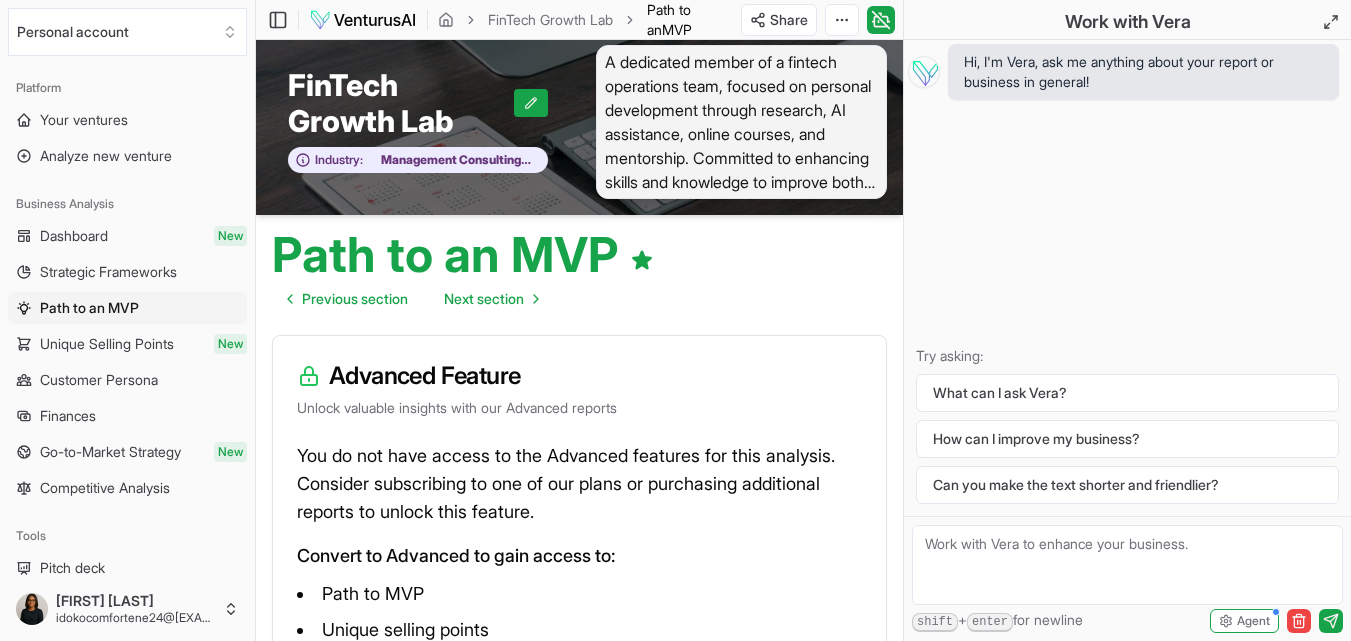 scroll, scrollTop: 0, scrollLeft: 0, axis: both 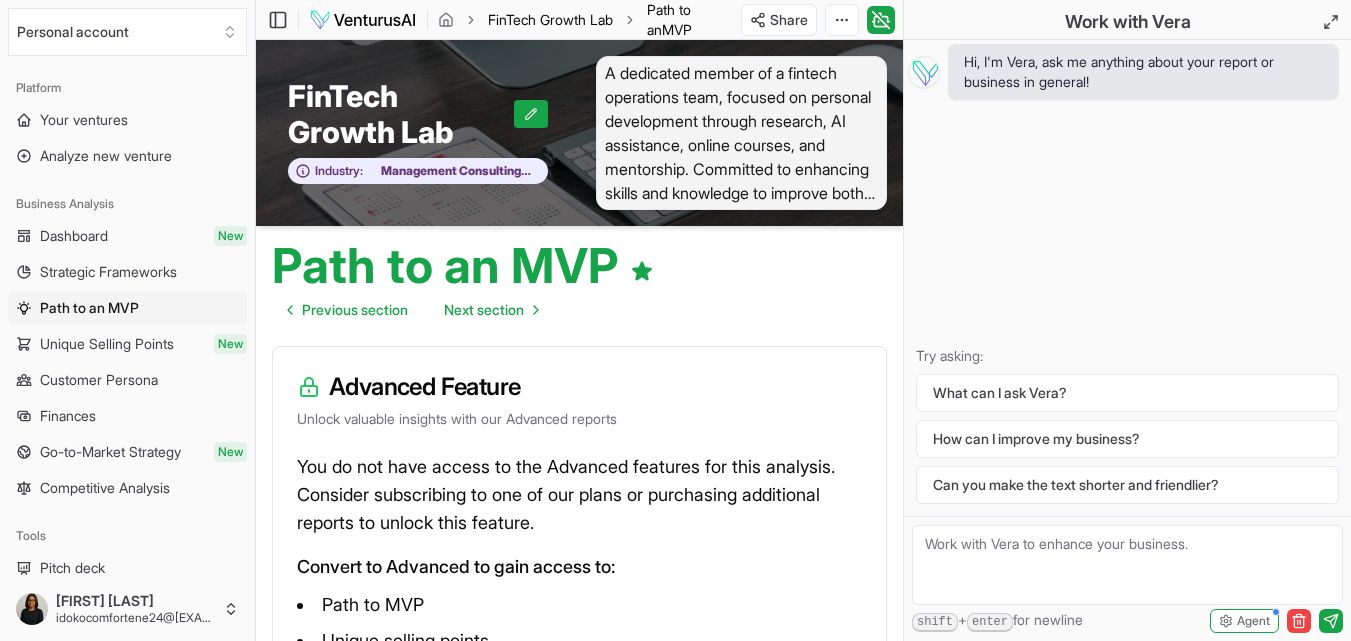 click on "FinTech Growth Lab" at bounding box center (550, 20) 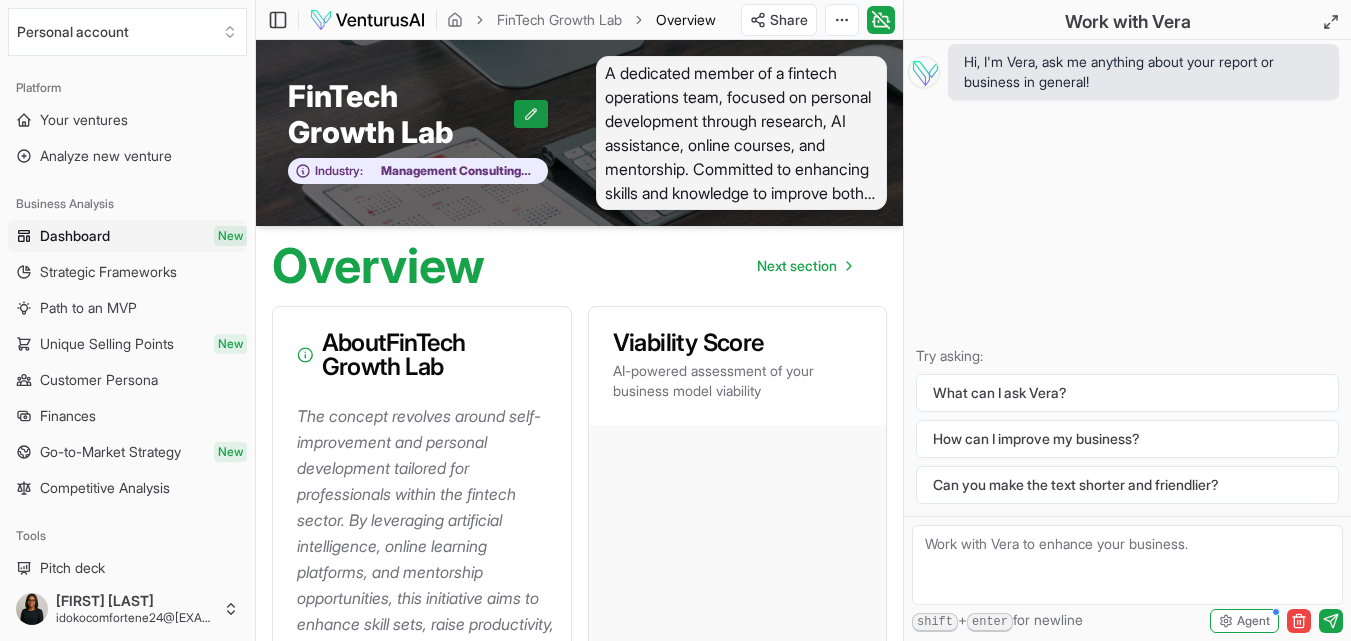 click at bounding box center (531, 114) 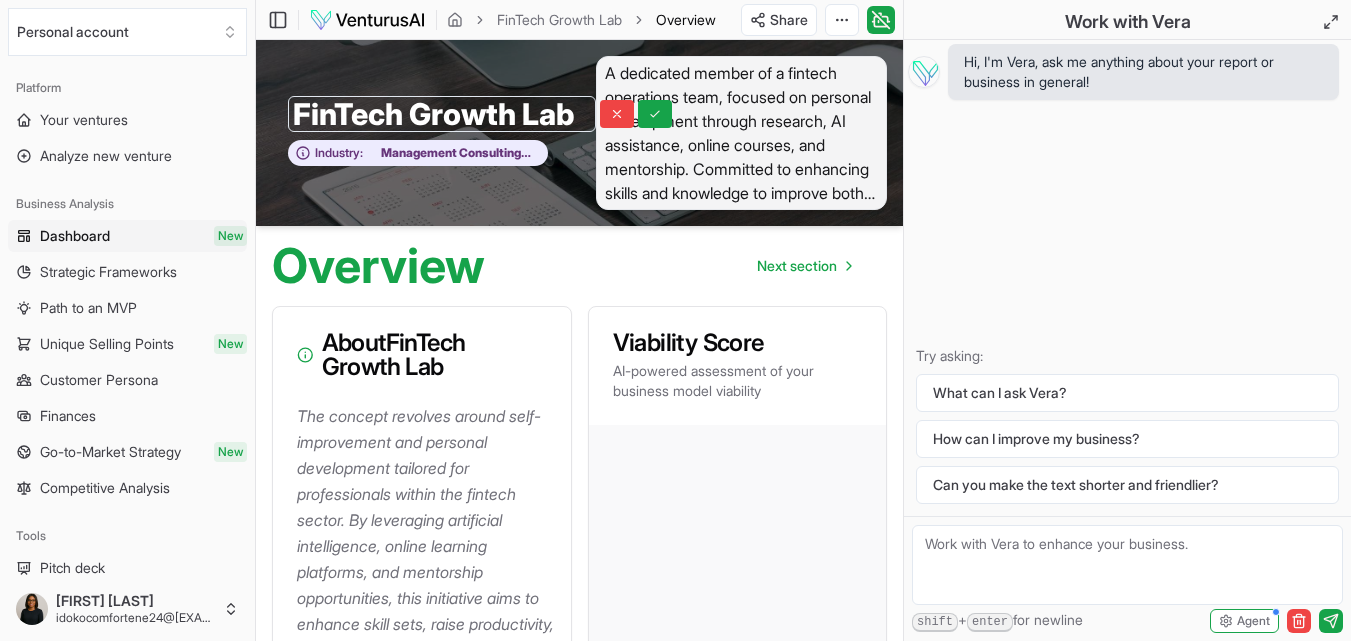 click on "FinTech Growth Lab FinTech Growth Lab Industry: Management Consulting Services" at bounding box center (418, 133) 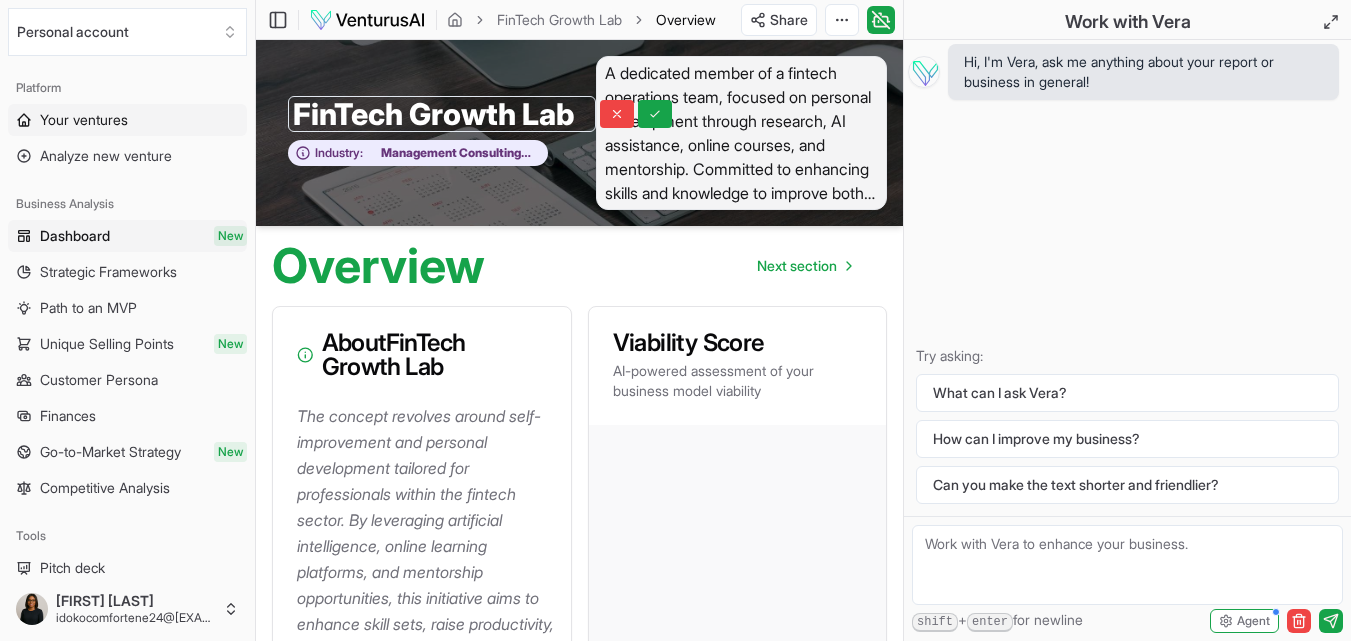 click on "Your ventures" at bounding box center [84, 120] 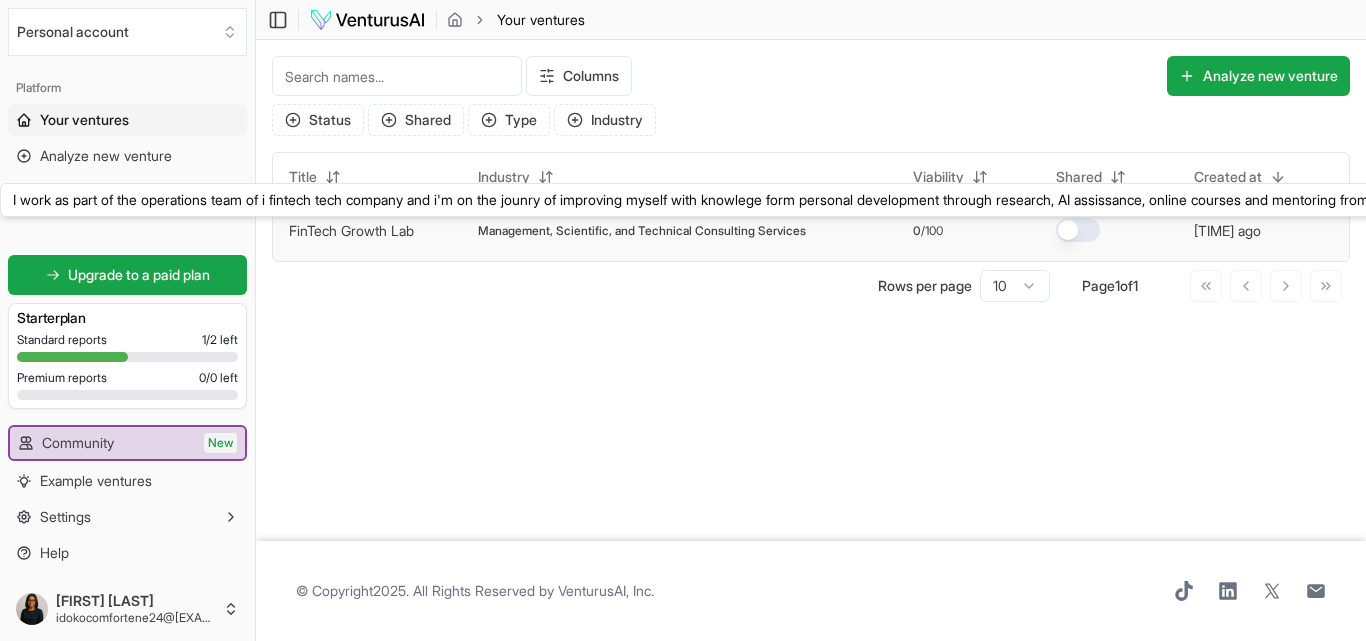 click on "FinTech Growth Lab" at bounding box center (351, 231) 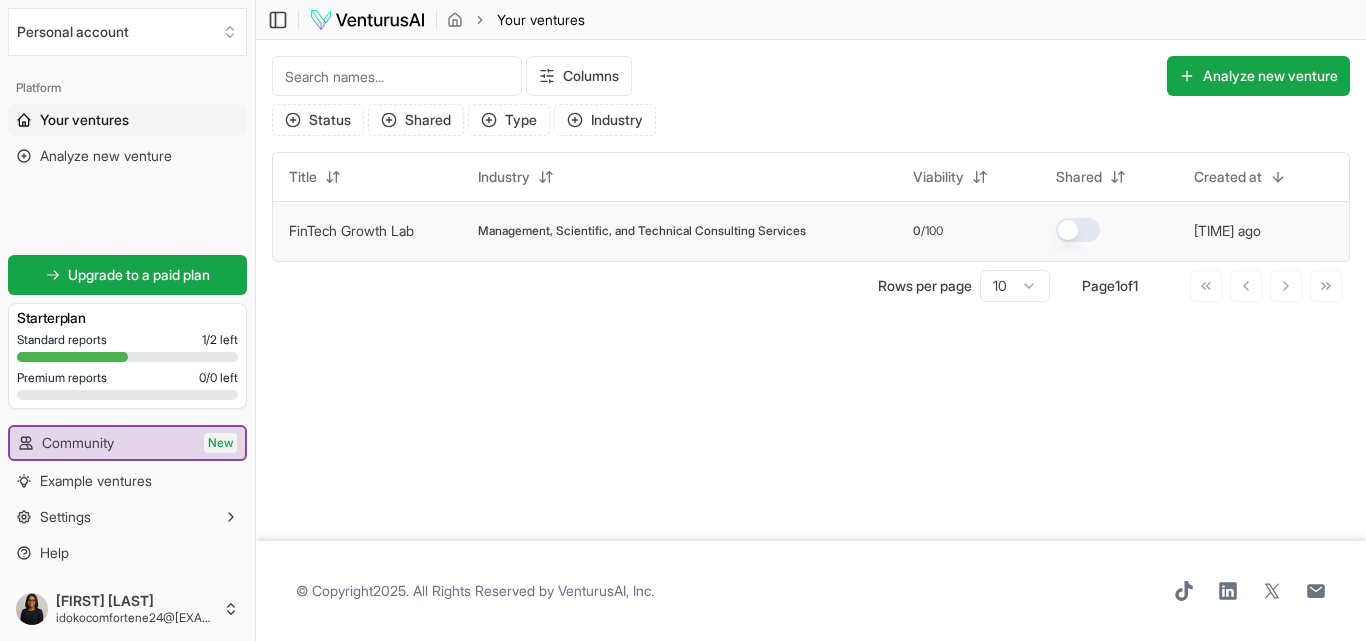 click on "FinTech Growth Lab" at bounding box center (351, 230) 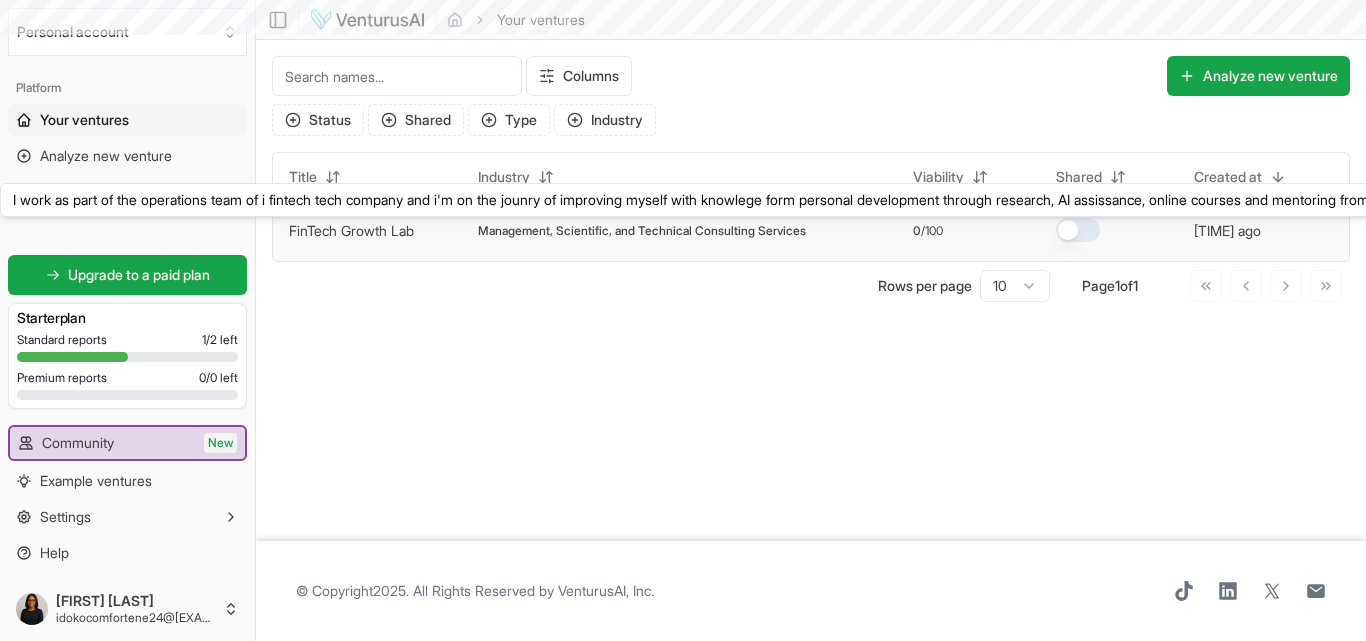 click on "FinTech Growth Lab" at bounding box center [351, 230] 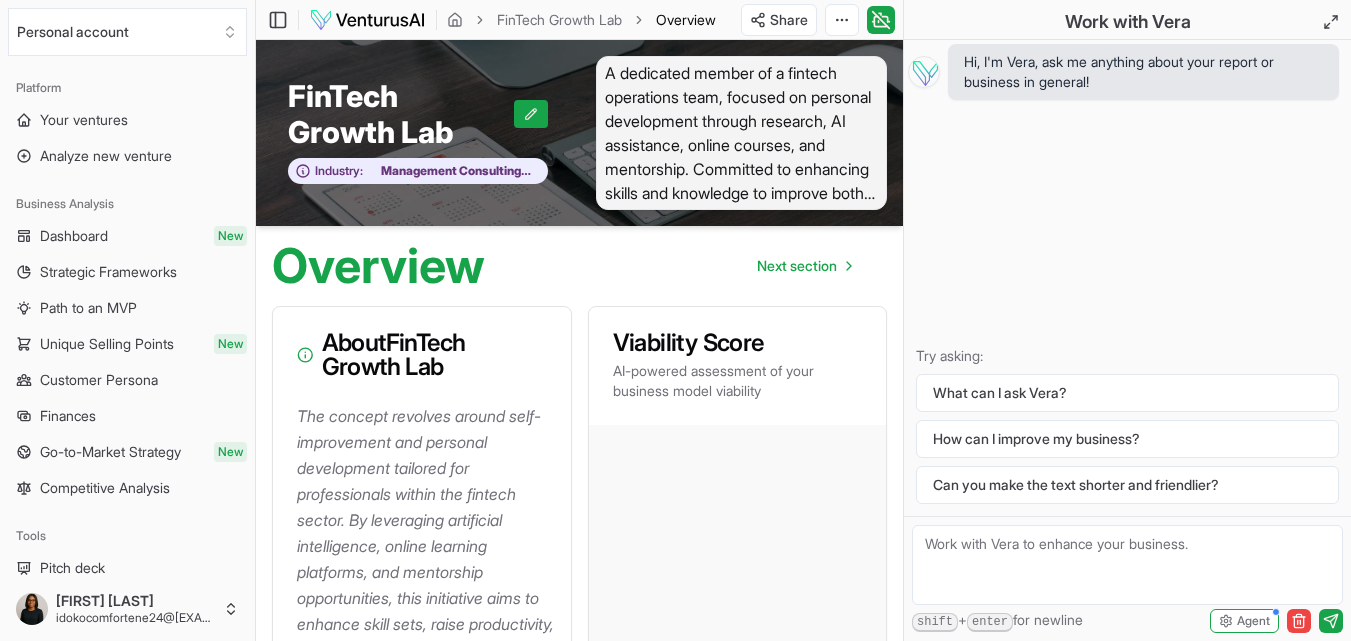 click on "A dedicated member of a fintech operations team, focused on personal development through research, AI assistance, online courses, and mentorship. Committed to enhancing skills and knowledge to improve both individual performance and overall team efficiency in the fast-paced financial technology landscape." at bounding box center [742, 133] 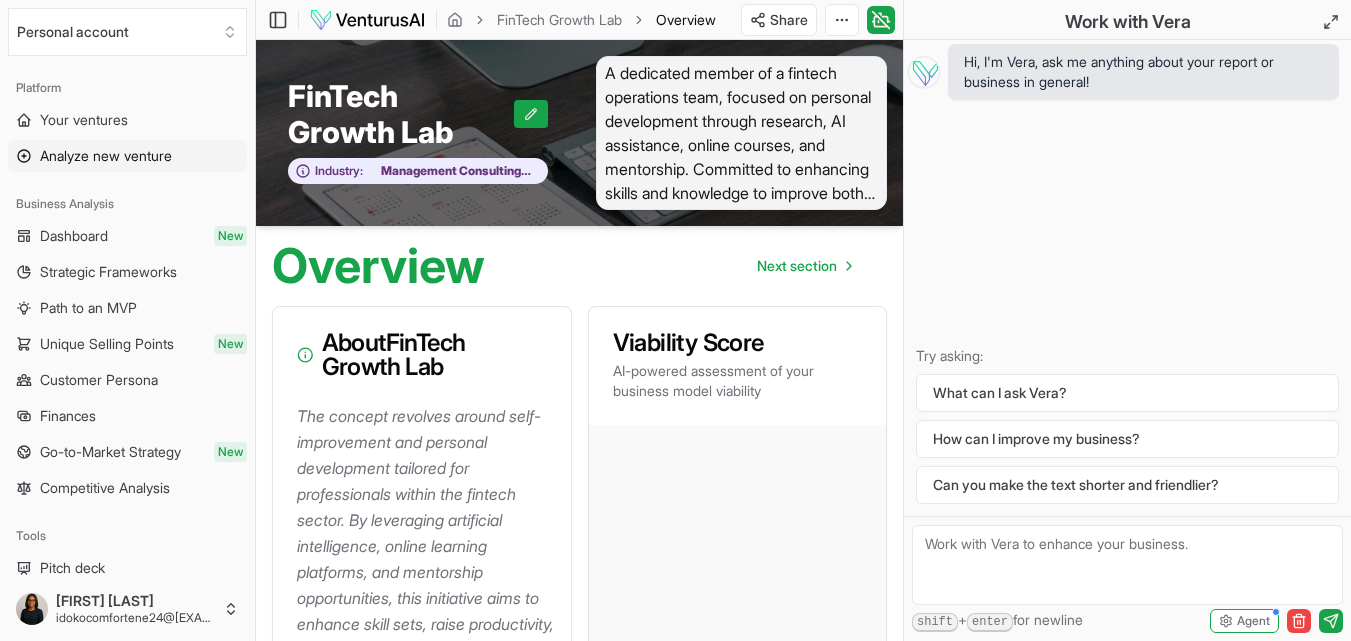 click on "Analyze new venture" at bounding box center [127, 156] 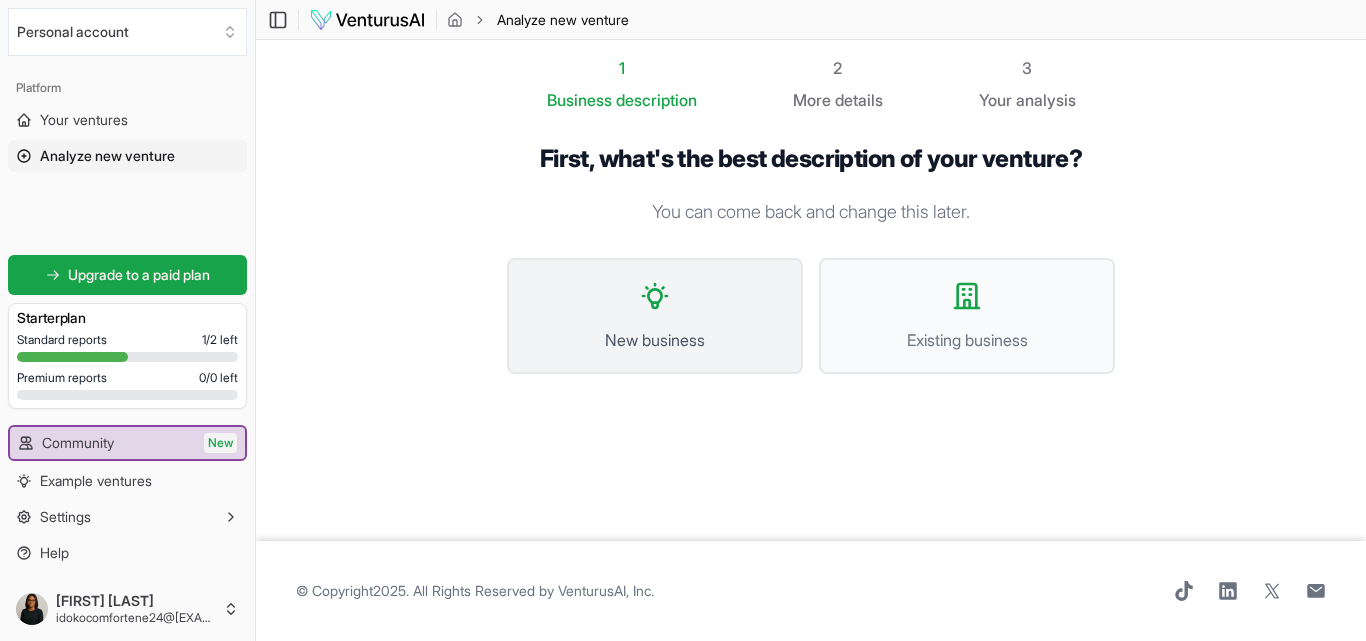 click on "New business" at bounding box center (655, 340) 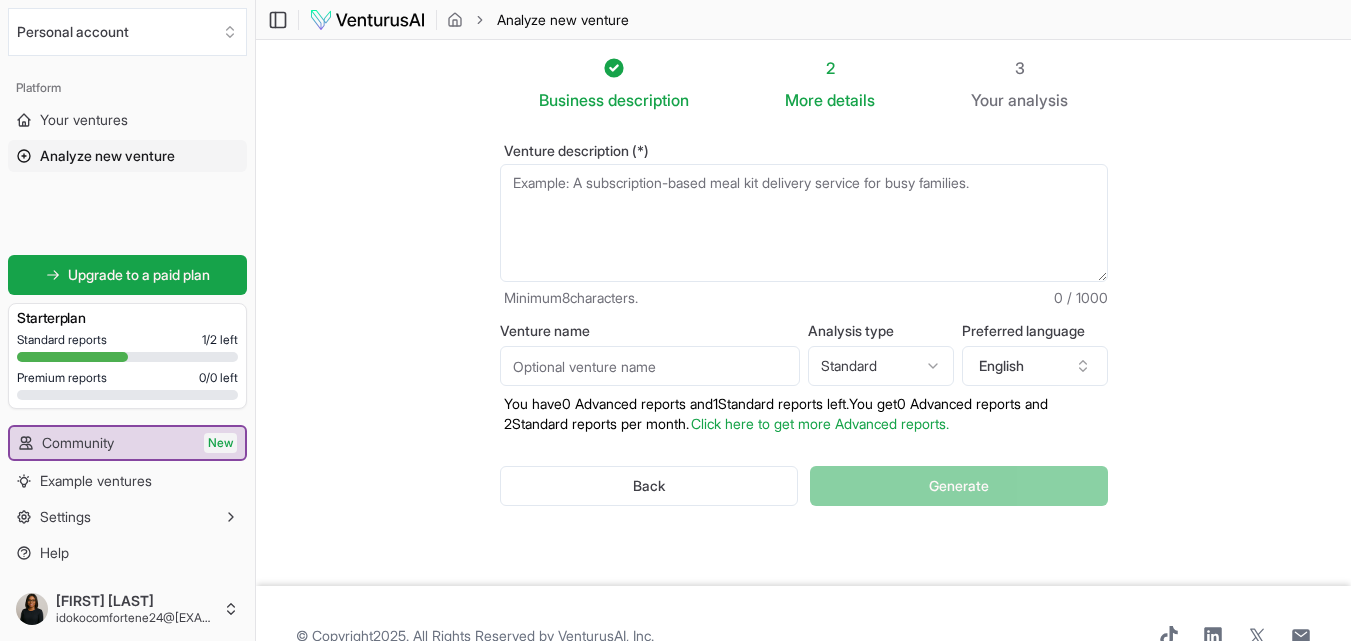 click on "Venture description (*)" at bounding box center [804, 223] 